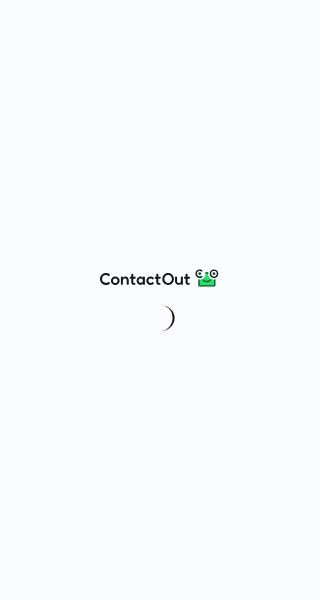 scroll, scrollTop: 0, scrollLeft: 0, axis: both 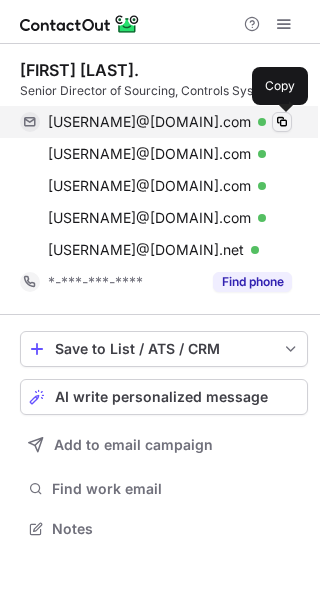click at bounding box center [282, 122] 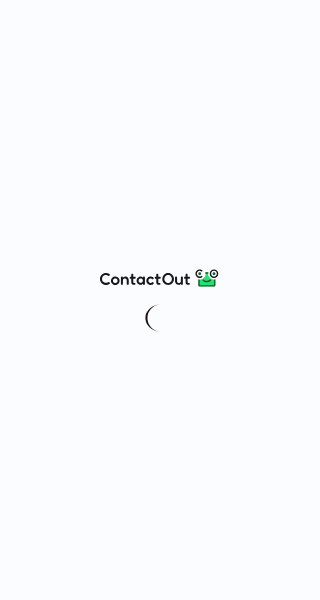 scroll, scrollTop: 0, scrollLeft: 0, axis: both 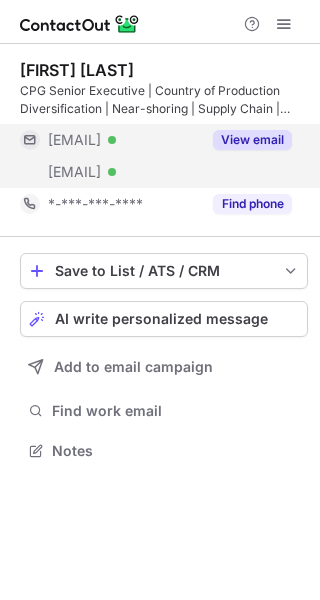 click on "View email" at bounding box center (252, 140) 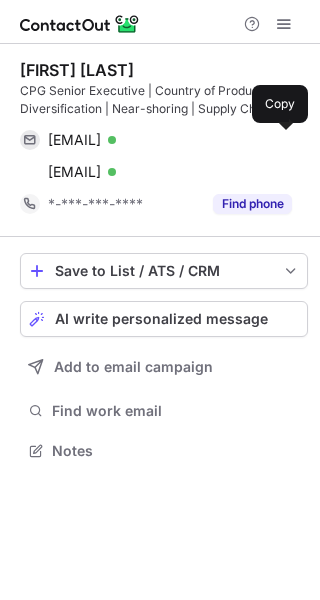 click at bounding box center [282, 140] 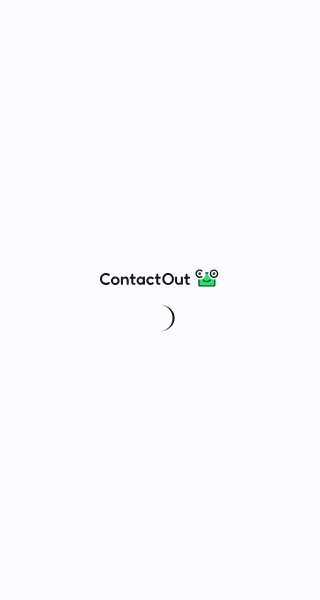scroll, scrollTop: 0, scrollLeft: 0, axis: both 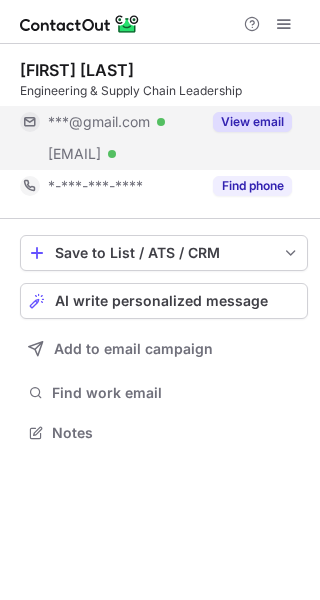 click on "View email" at bounding box center [252, 122] 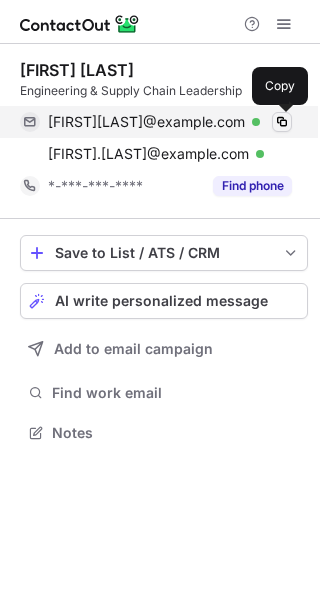 click at bounding box center (282, 122) 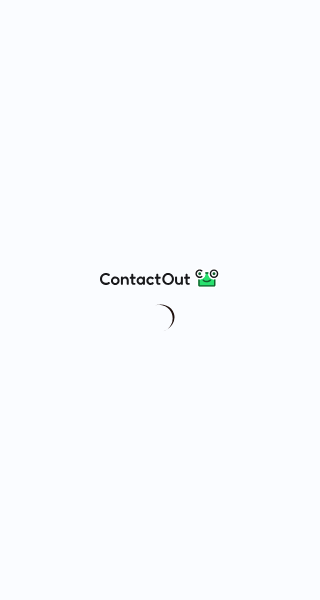 scroll, scrollTop: 0, scrollLeft: 0, axis: both 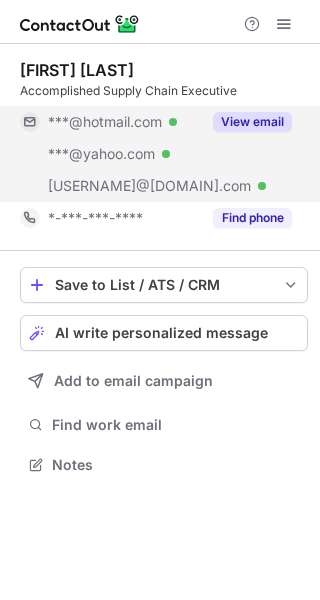 click on "View email" at bounding box center (252, 122) 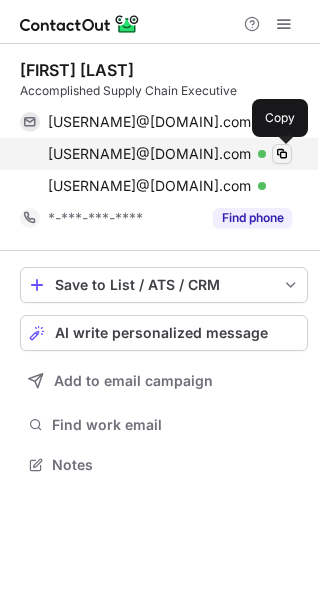 click at bounding box center [282, 154] 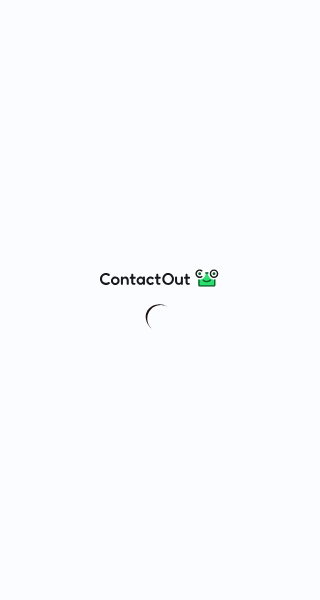 scroll, scrollTop: 0, scrollLeft: 0, axis: both 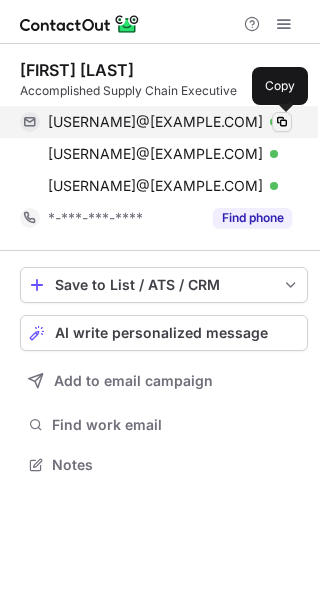 click at bounding box center (282, 122) 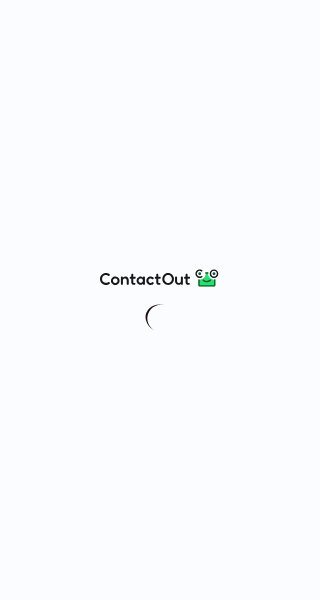 scroll, scrollTop: 0, scrollLeft: 0, axis: both 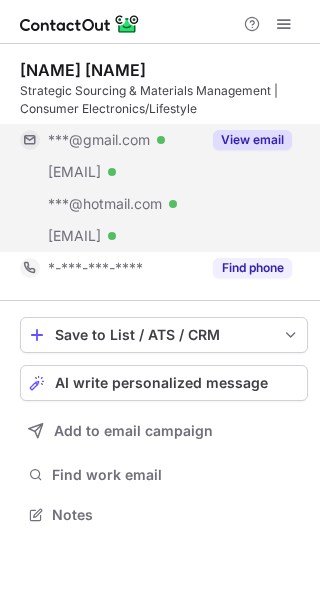 click on "View email" at bounding box center [252, 140] 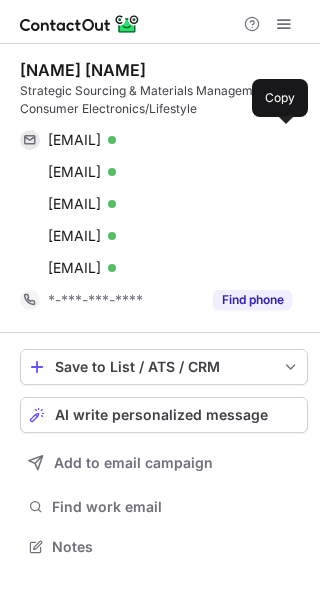 scroll, scrollTop: 10, scrollLeft: 10, axis: both 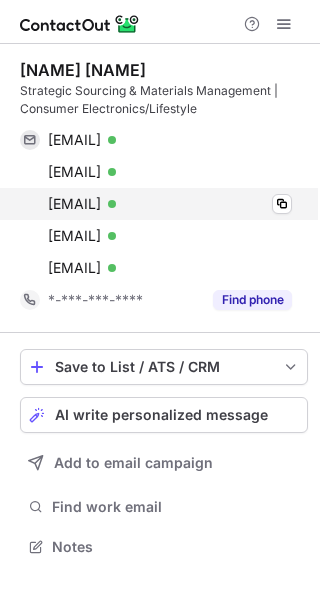 click on "jayus83@hotmail.com Verified Copy" at bounding box center [156, 204] 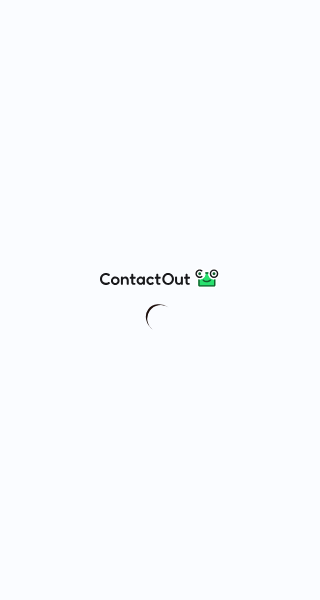 scroll, scrollTop: 0, scrollLeft: 0, axis: both 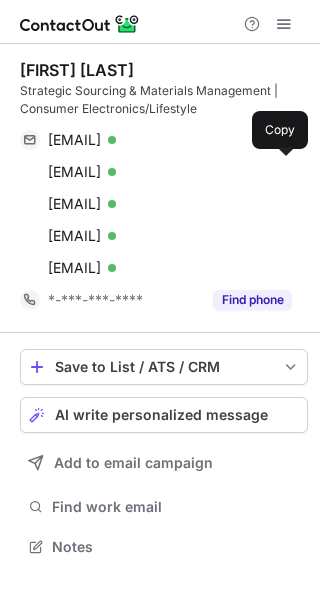 click on "jayleung@aol.com Verified Copy" at bounding box center [156, 172] 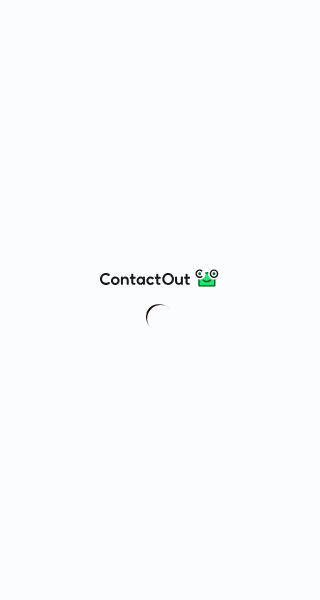 scroll, scrollTop: 0, scrollLeft: 0, axis: both 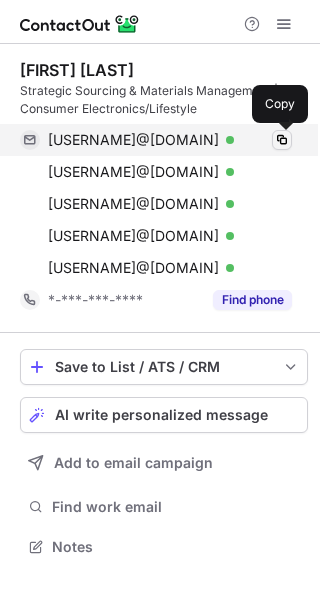 click at bounding box center (282, 140) 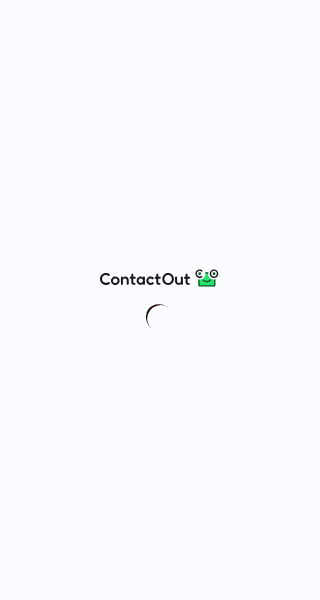 scroll, scrollTop: 0, scrollLeft: 0, axis: both 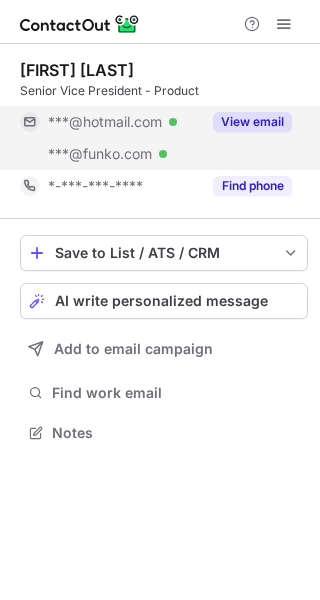click on "View email" at bounding box center (246, 122) 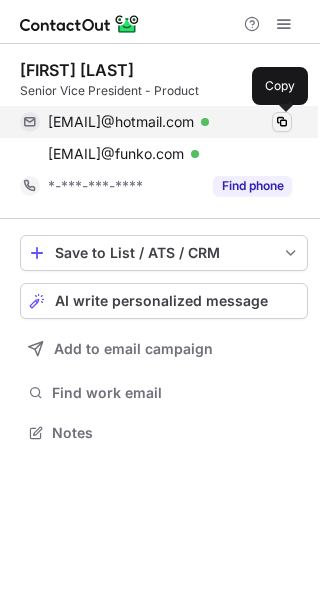 click at bounding box center [282, 122] 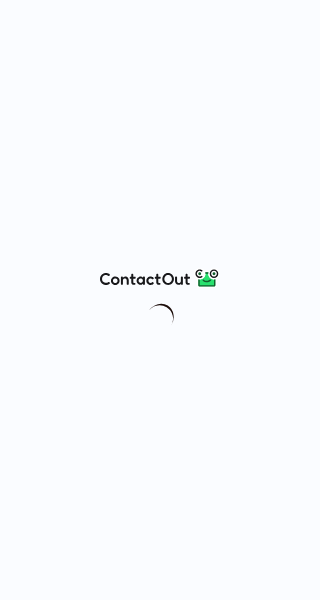 scroll, scrollTop: 0, scrollLeft: 0, axis: both 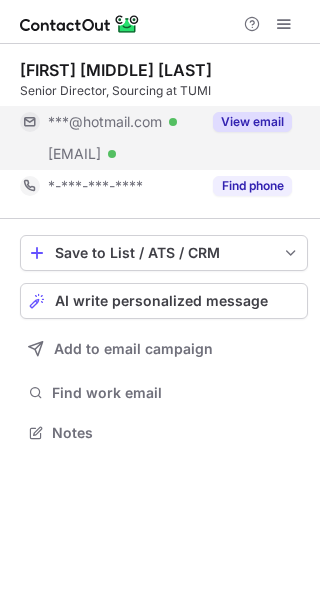 click on "View email" at bounding box center (252, 122) 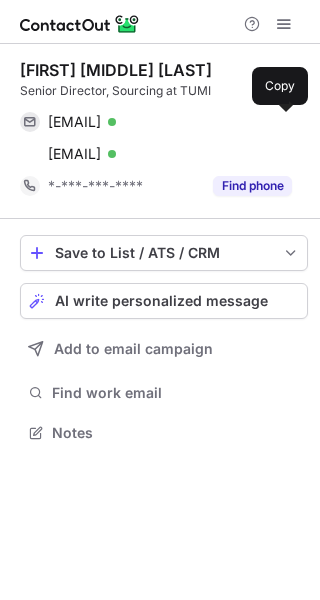 click at bounding box center [282, 122] 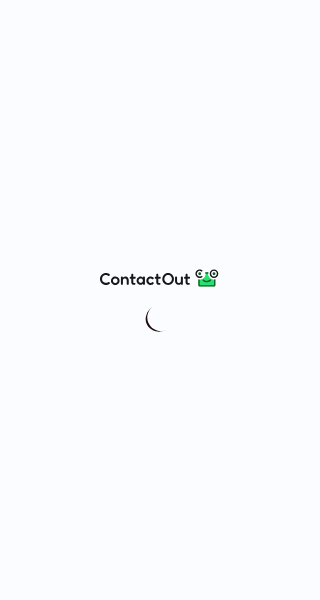 scroll, scrollTop: 0, scrollLeft: 0, axis: both 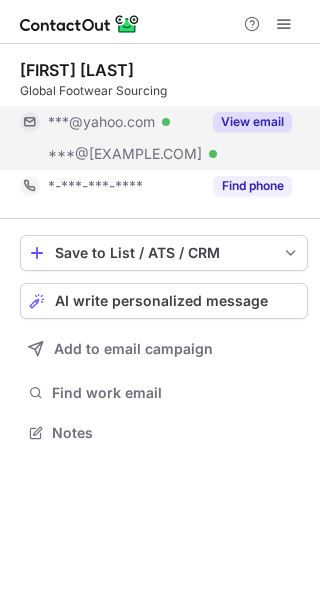 click on "View email" at bounding box center [252, 122] 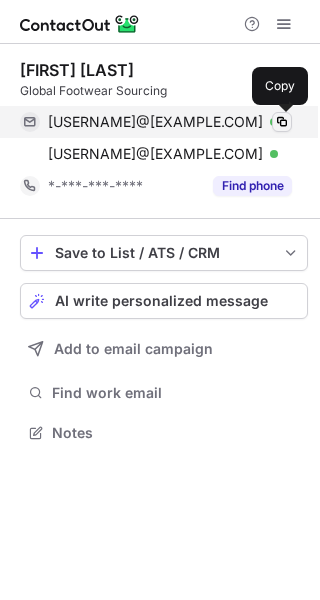 click at bounding box center [282, 122] 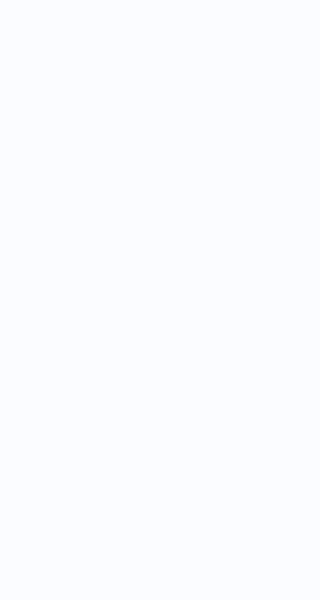 scroll, scrollTop: 0, scrollLeft: 0, axis: both 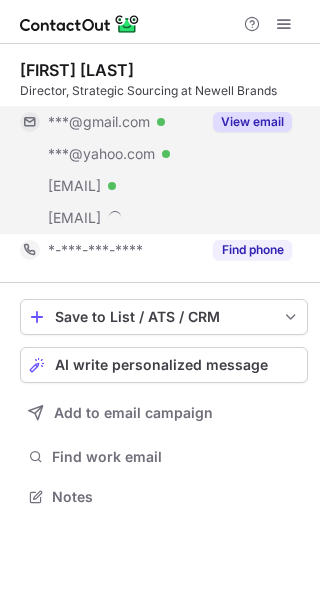 click on "View email" at bounding box center (252, 122) 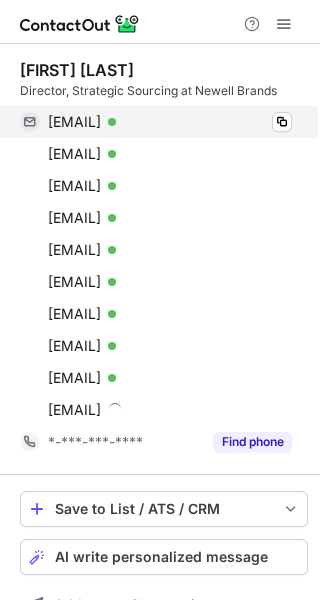 scroll, scrollTop: 10, scrollLeft: 10, axis: both 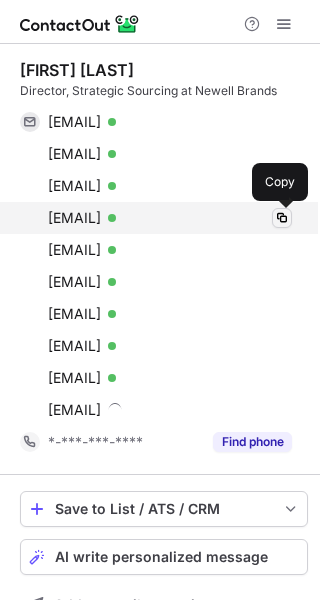click at bounding box center (282, 218) 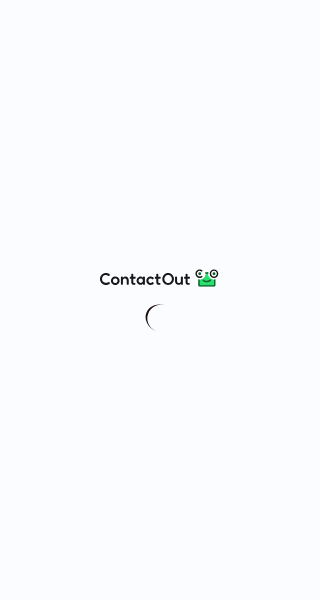 scroll, scrollTop: 0, scrollLeft: 0, axis: both 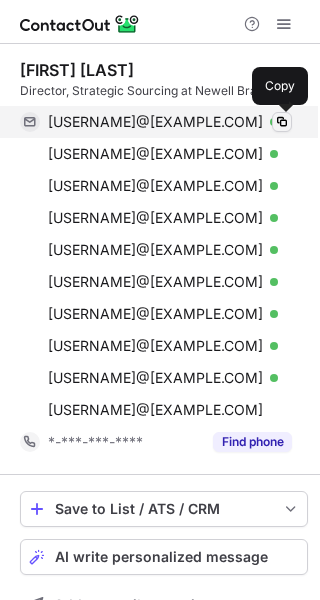 click at bounding box center [282, 122] 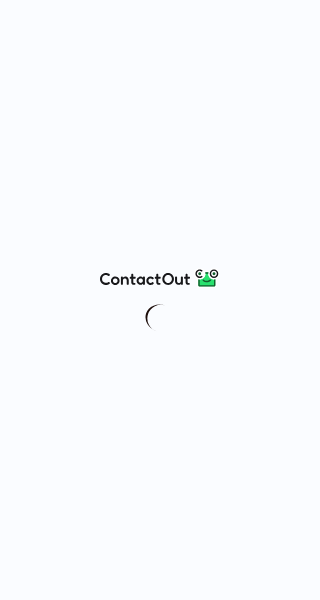 scroll, scrollTop: 0, scrollLeft: 0, axis: both 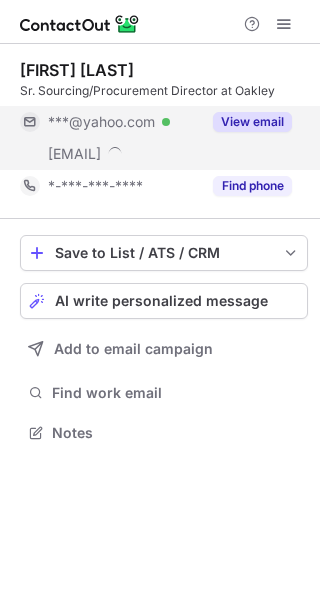 click on "View email" at bounding box center (252, 122) 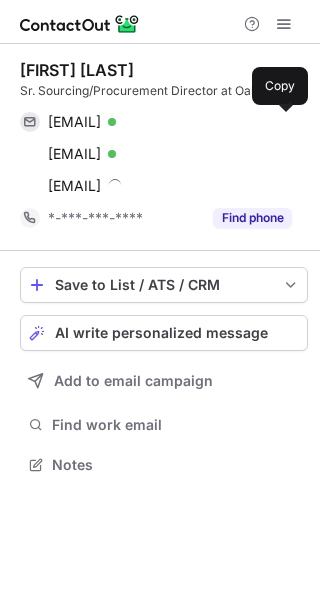 scroll, scrollTop: 10, scrollLeft: 10, axis: both 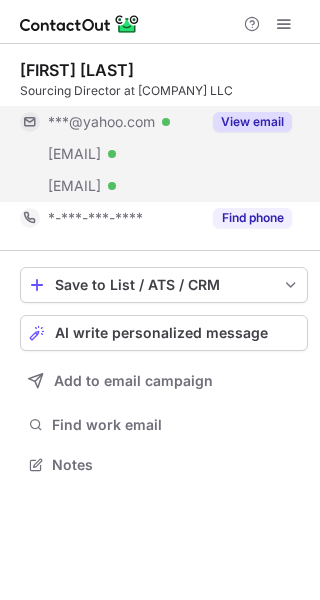 click on "View email" at bounding box center [252, 122] 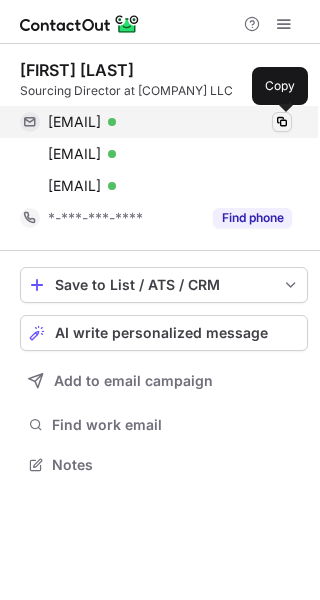 click at bounding box center (282, 122) 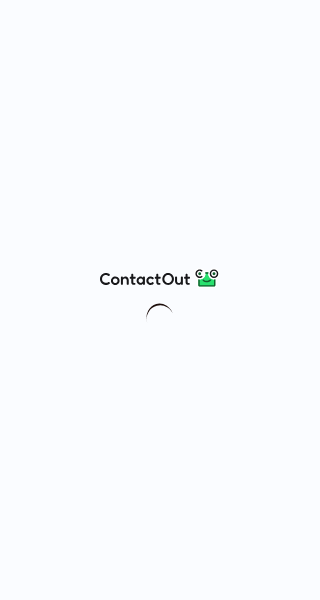 scroll, scrollTop: 0, scrollLeft: 0, axis: both 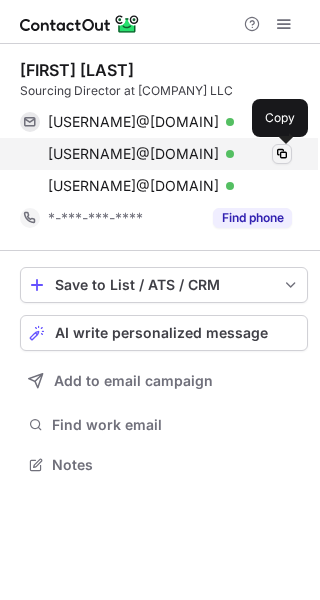 click at bounding box center (282, 154) 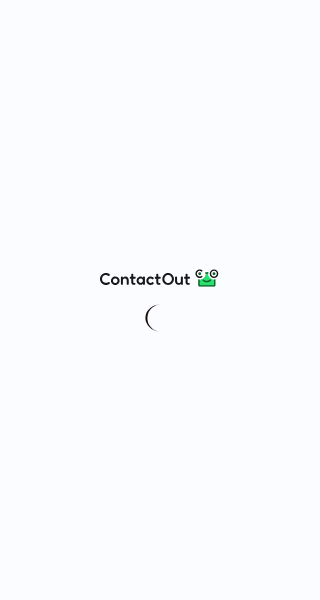scroll, scrollTop: 0, scrollLeft: 0, axis: both 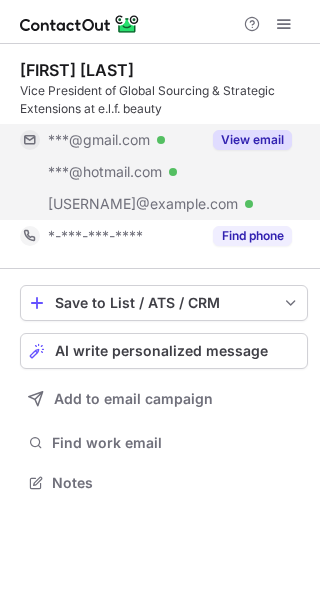 click on "View email" at bounding box center [252, 140] 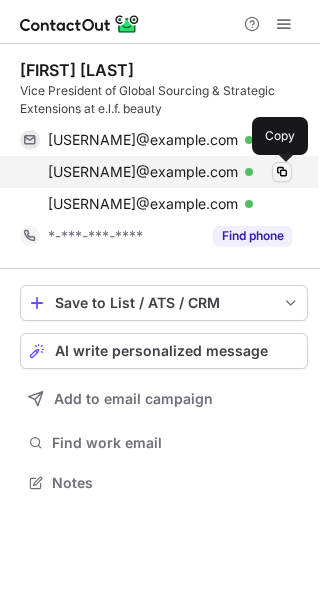 click at bounding box center [282, 172] 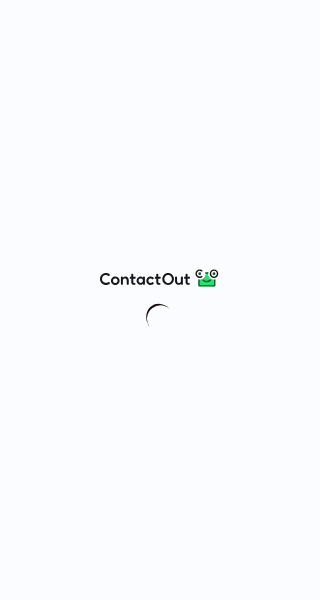 scroll, scrollTop: 0, scrollLeft: 0, axis: both 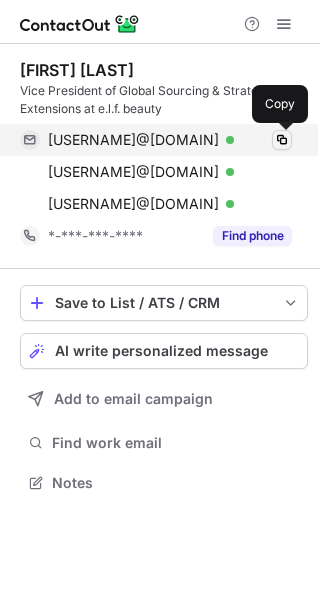 click at bounding box center (282, 140) 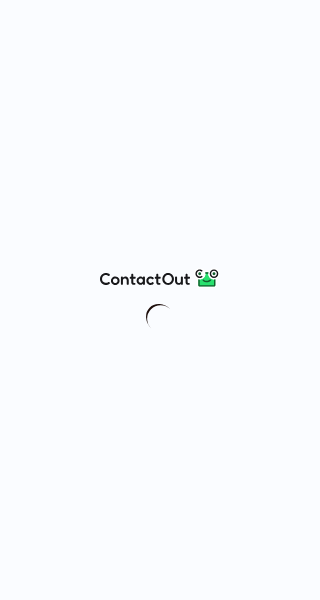 scroll, scrollTop: 0, scrollLeft: 0, axis: both 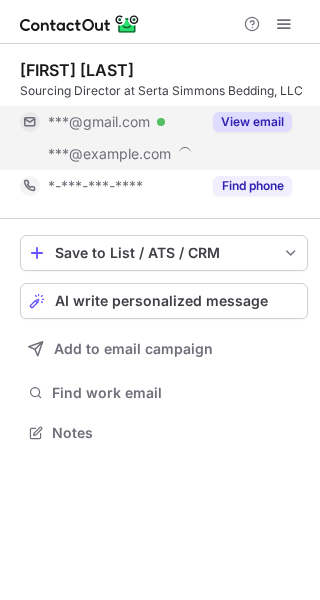 click on "View email" at bounding box center (252, 122) 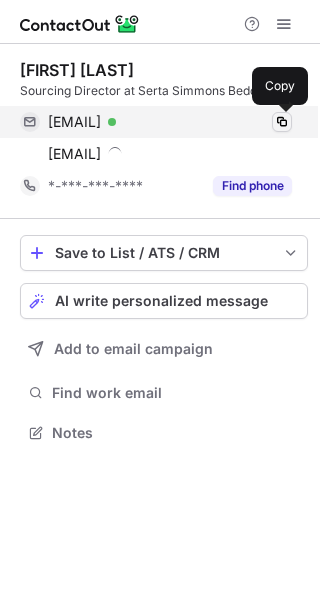 click at bounding box center [282, 122] 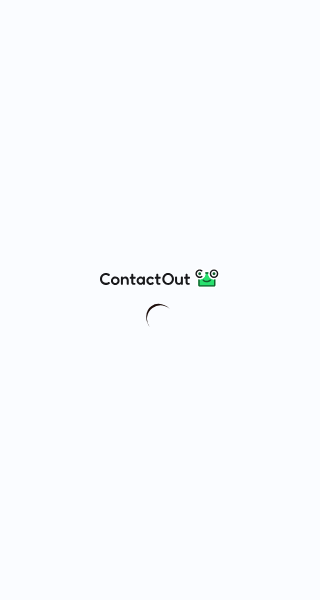 scroll, scrollTop: 0, scrollLeft: 0, axis: both 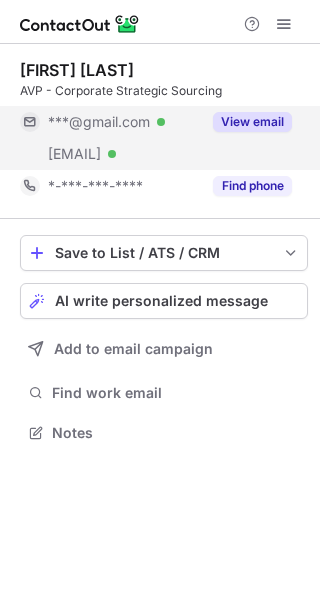 click on "View email" at bounding box center (252, 122) 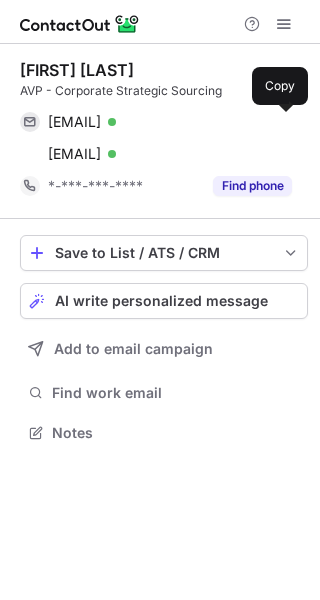 click at bounding box center [282, 122] 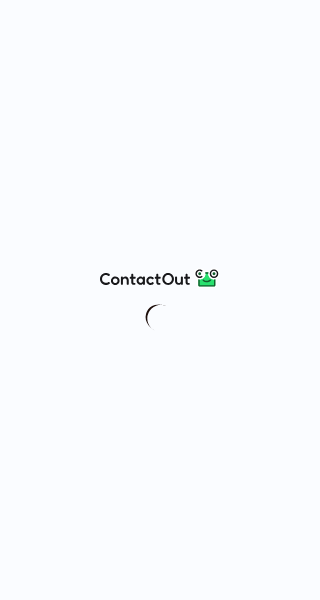 scroll, scrollTop: 0, scrollLeft: 0, axis: both 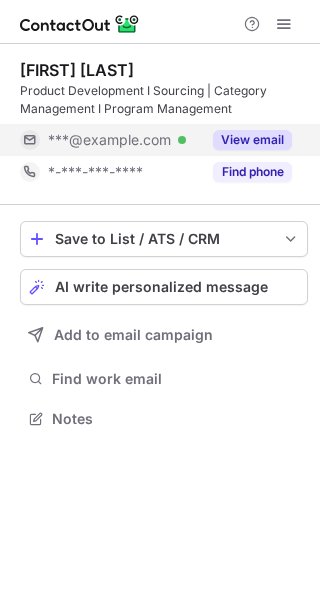 click on "View email" at bounding box center [252, 140] 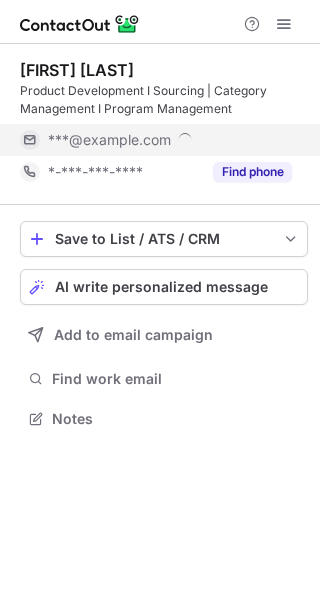 scroll, scrollTop: 10, scrollLeft: 10, axis: both 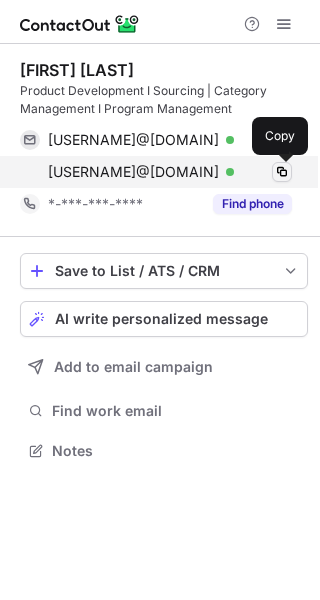 click at bounding box center (282, 172) 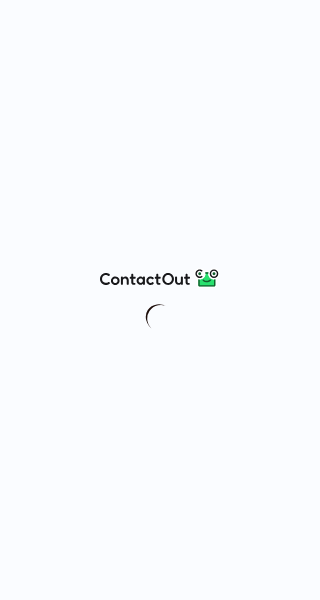 scroll, scrollTop: 0, scrollLeft: 0, axis: both 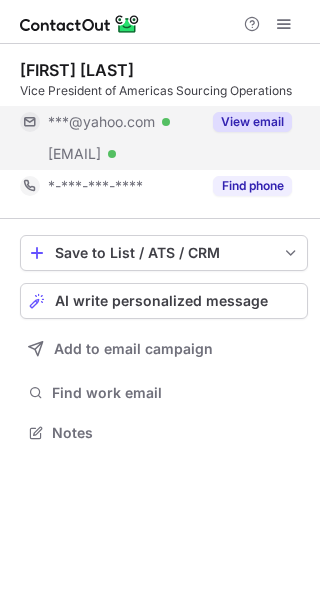 click on "View email" at bounding box center (252, 122) 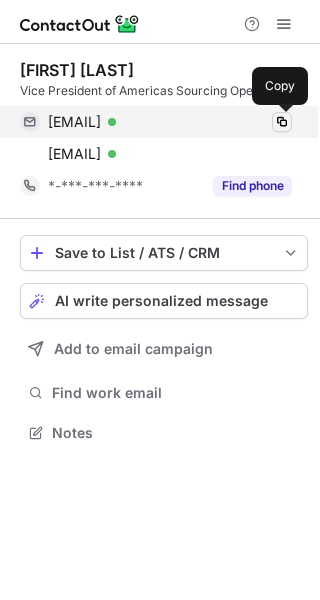 click at bounding box center [282, 122] 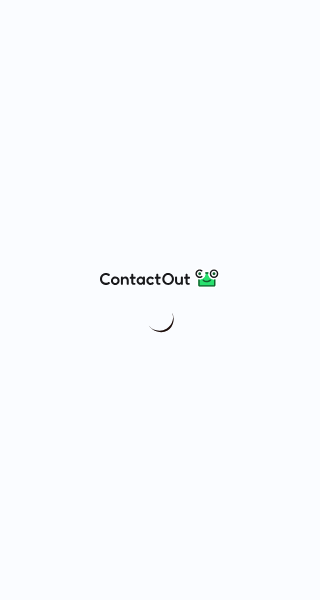 scroll, scrollTop: 0, scrollLeft: 0, axis: both 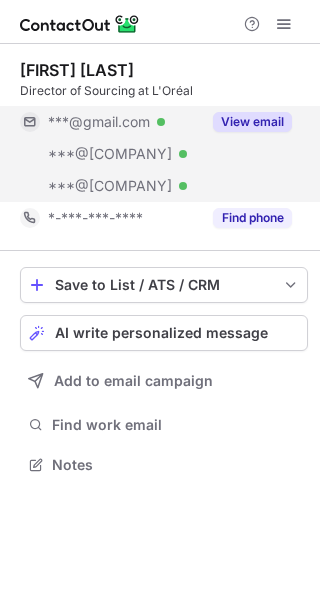 click on "View email" at bounding box center (252, 122) 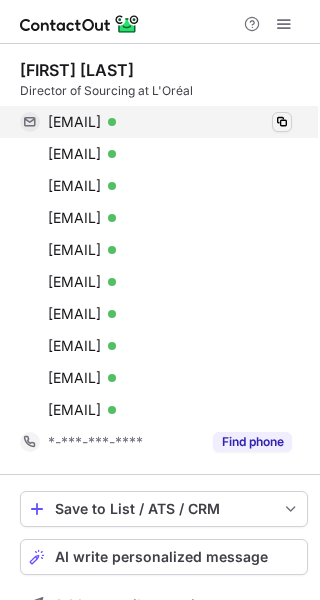 scroll, scrollTop: 10, scrollLeft: 10, axis: both 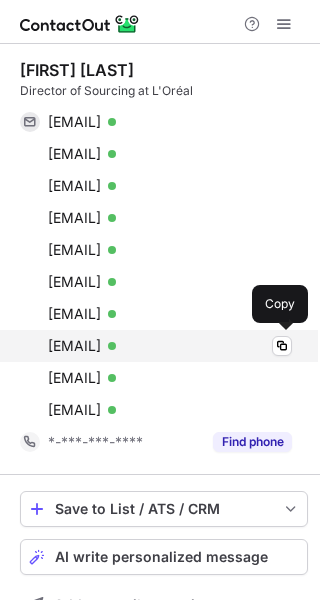 click on "perezmercy04@gmail.com Verified" at bounding box center (170, 346) 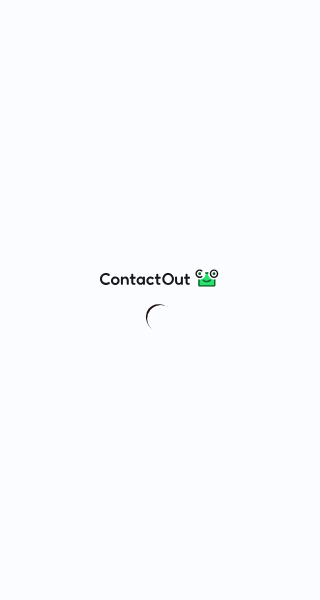 scroll, scrollTop: 0, scrollLeft: 0, axis: both 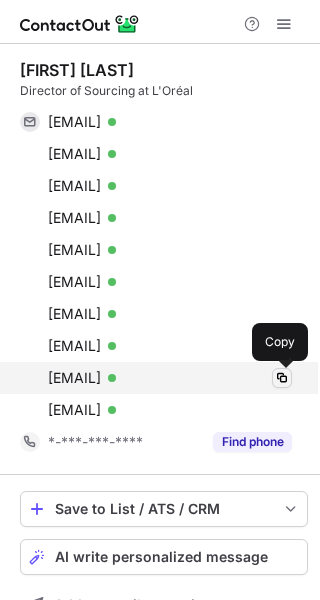 click at bounding box center (282, 378) 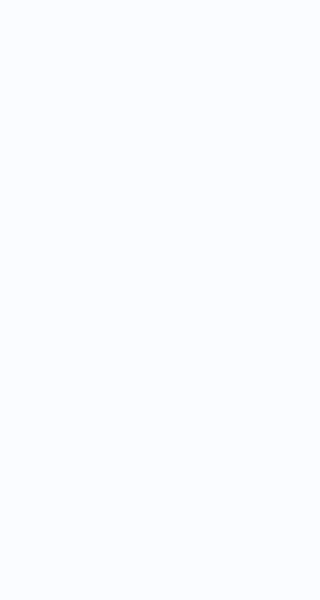 scroll, scrollTop: 0, scrollLeft: 0, axis: both 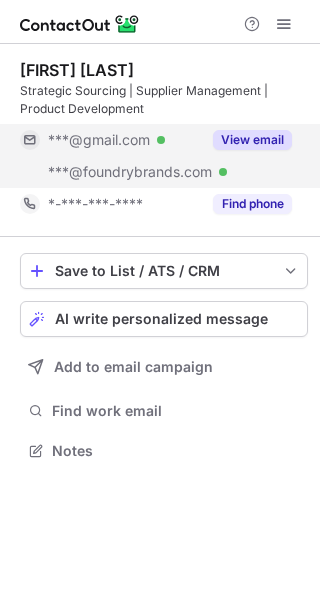 click on "View email" at bounding box center (252, 140) 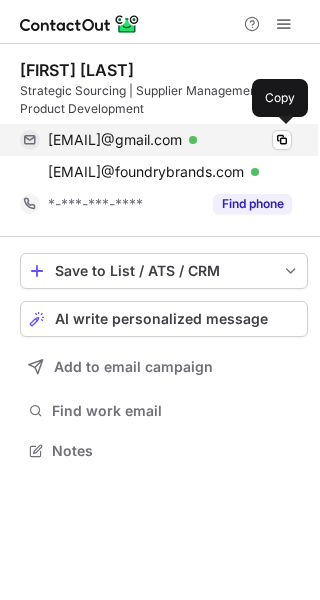 click on "[EMAIL]@gmail.com Verified" at bounding box center (170, 140) 